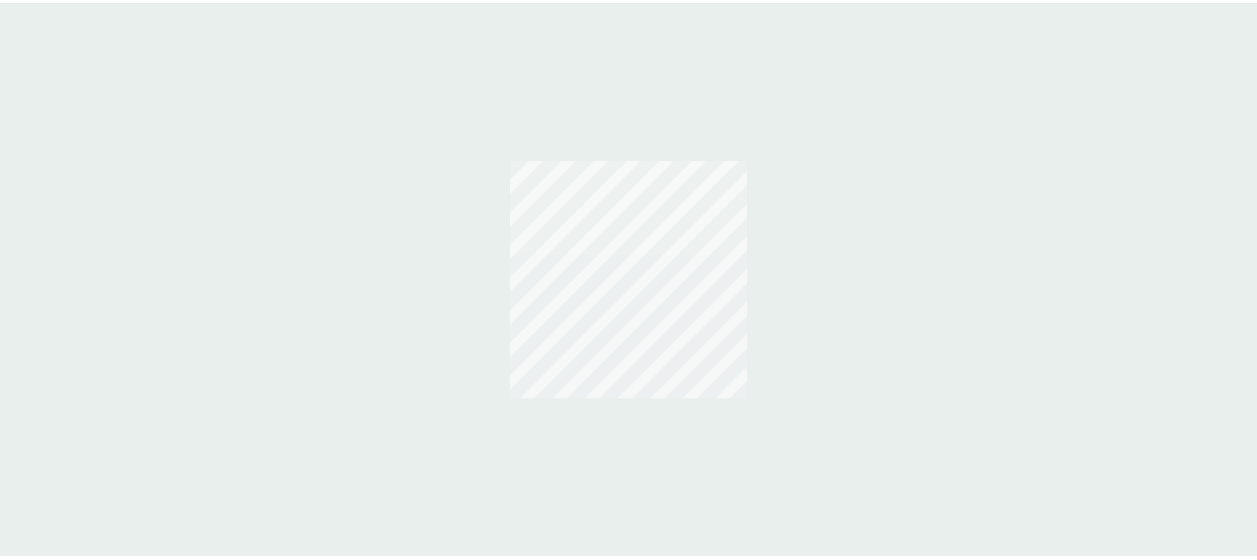 scroll, scrollTop: 0, scrollLeft: 0, axis: both 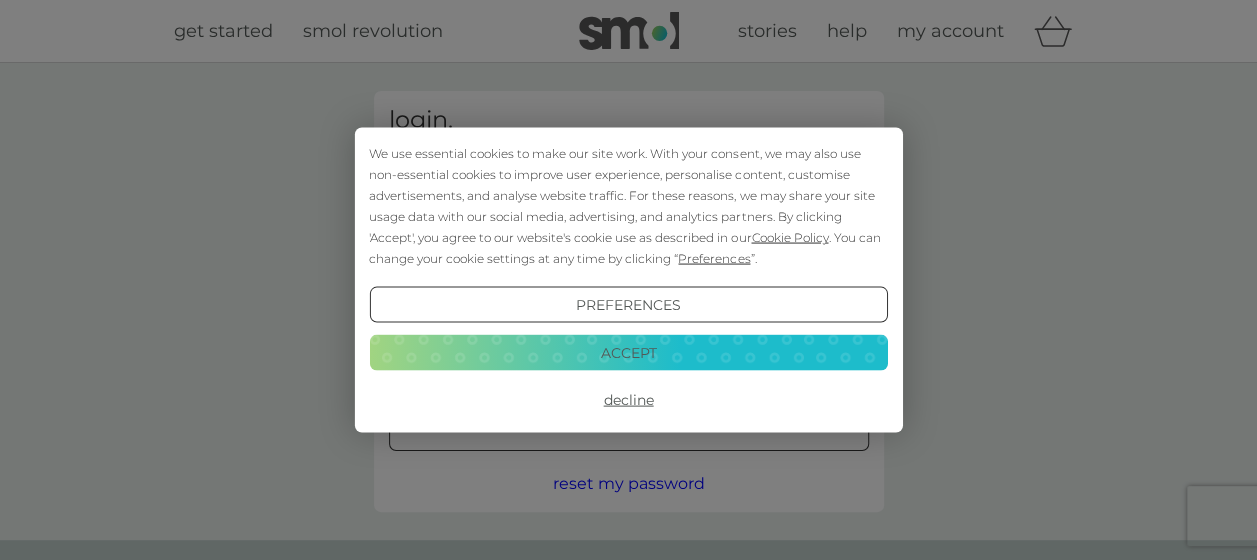 click on "Accept" at bounding box center (628, 352) 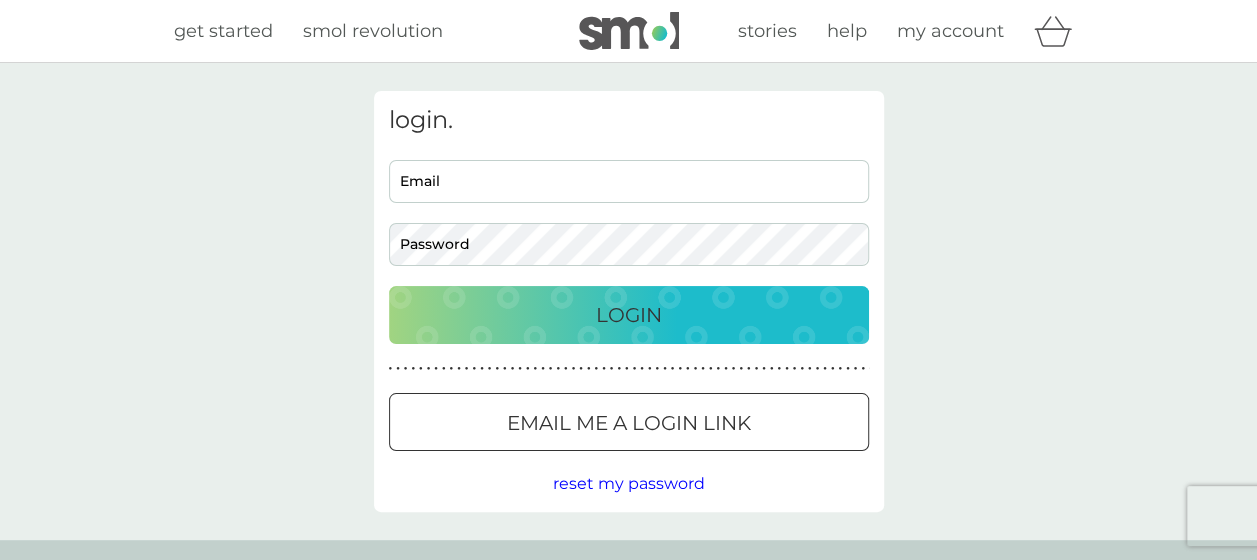 click on "Email" at bounding box center (629, 181) 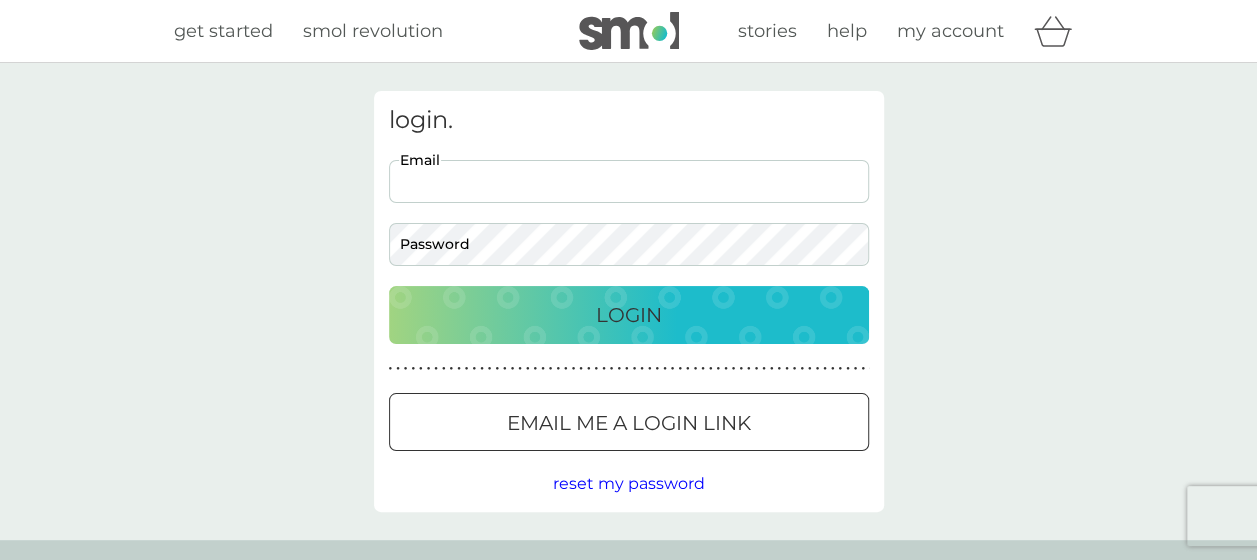 scroll, scrollTop: 0, scrollLeft: 0, axis: both 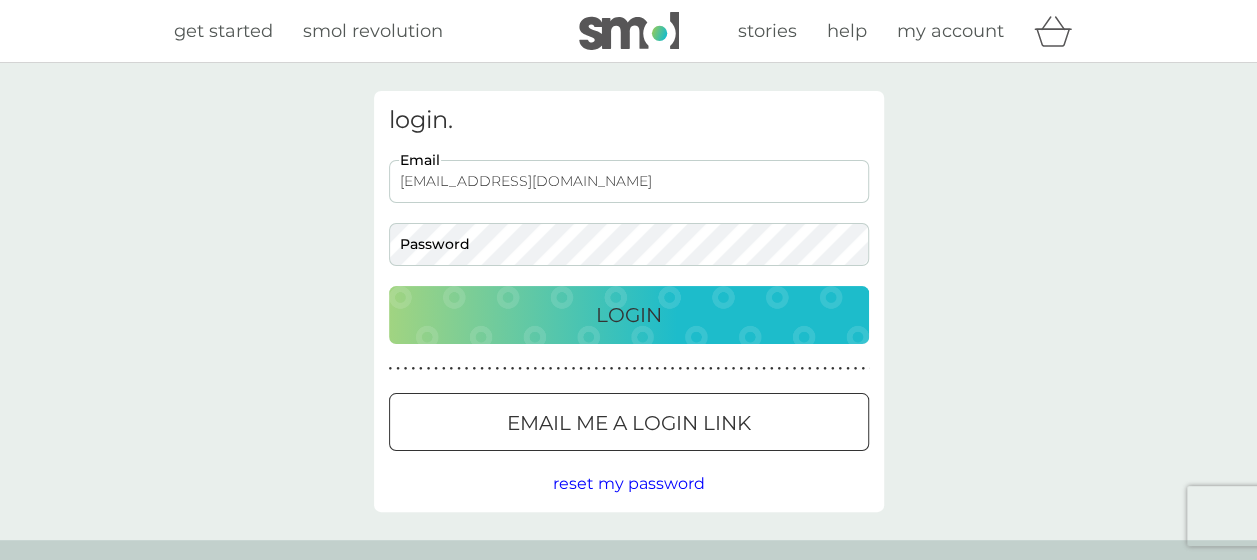 type on "rhiantucker@gmail.com" 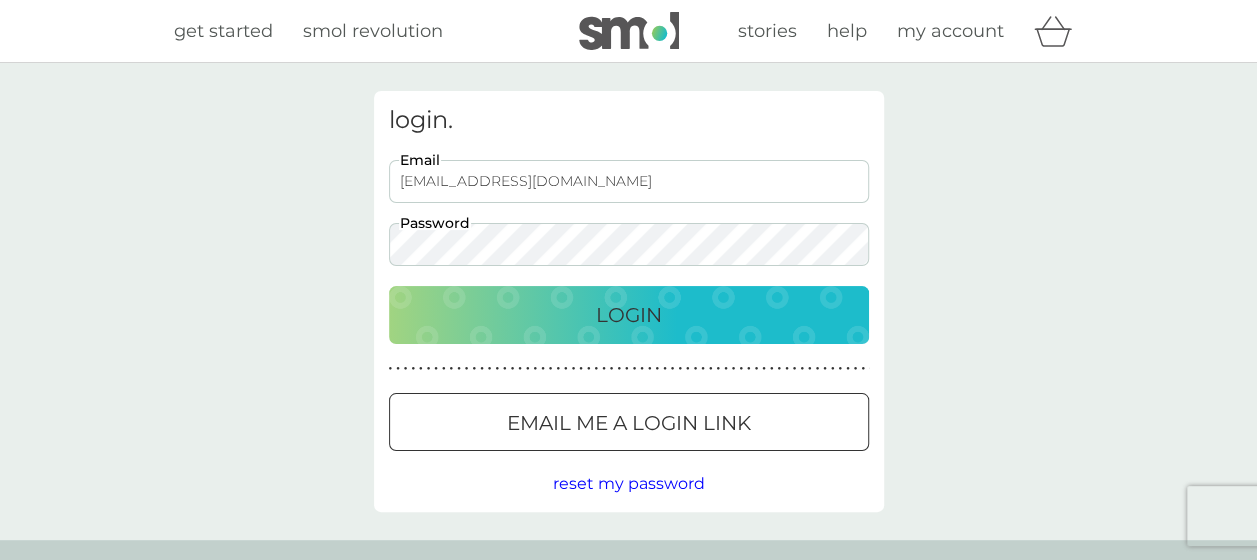 click on "Login" at bounding box center [629, 315] 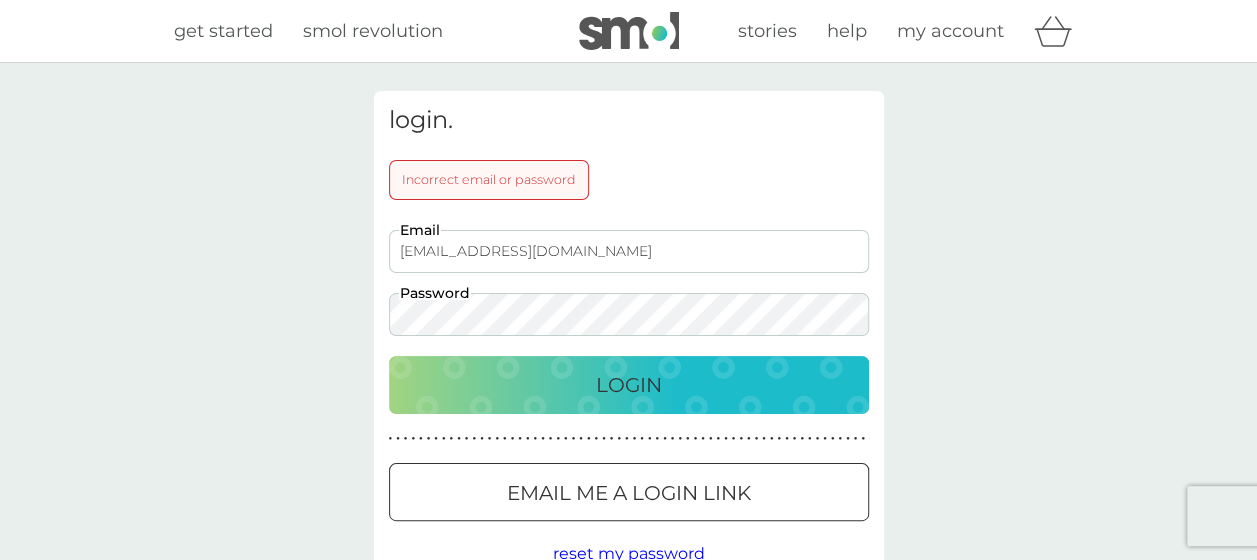 click on "Login" at bounding box center [629, 385] 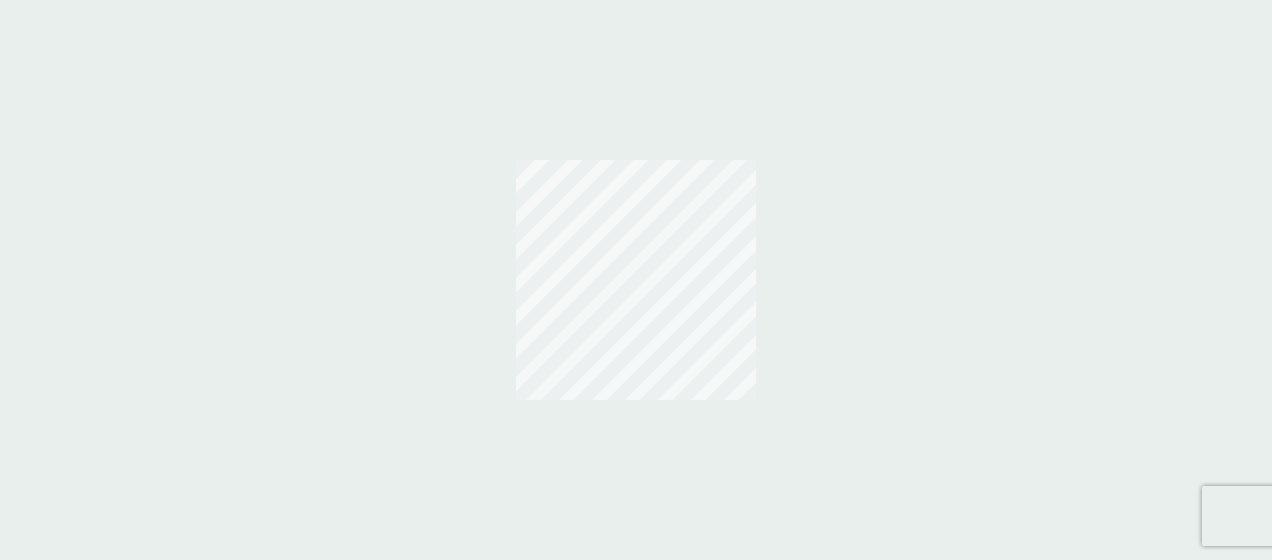 scroll, scrollTop: 0, scrollLeft: 0, axis: both 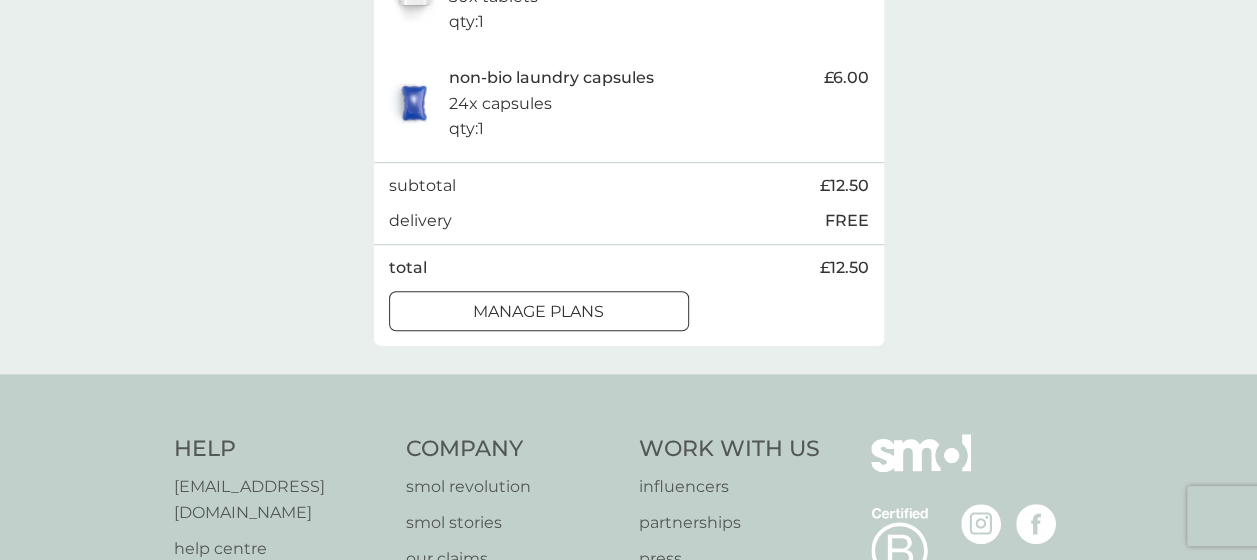 click on "manage plans" at bounding box center (539, 312) 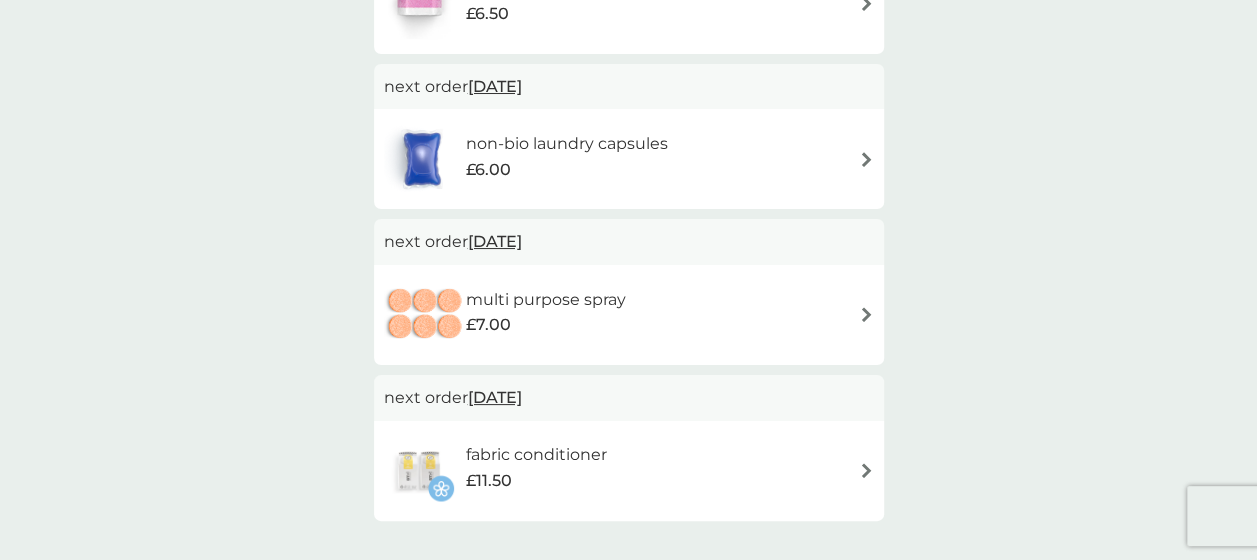 scroll, scrollTop: 0, scrollLeft: 0, axis: both 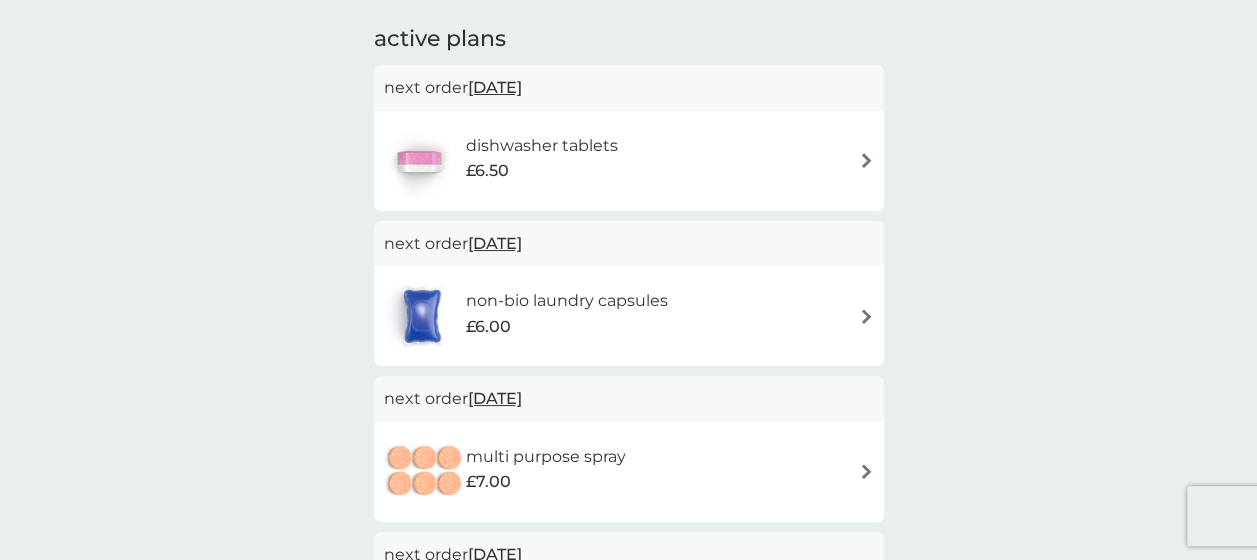 click on "dishwasher tablets £6.50" at bounding box center [629, 161] 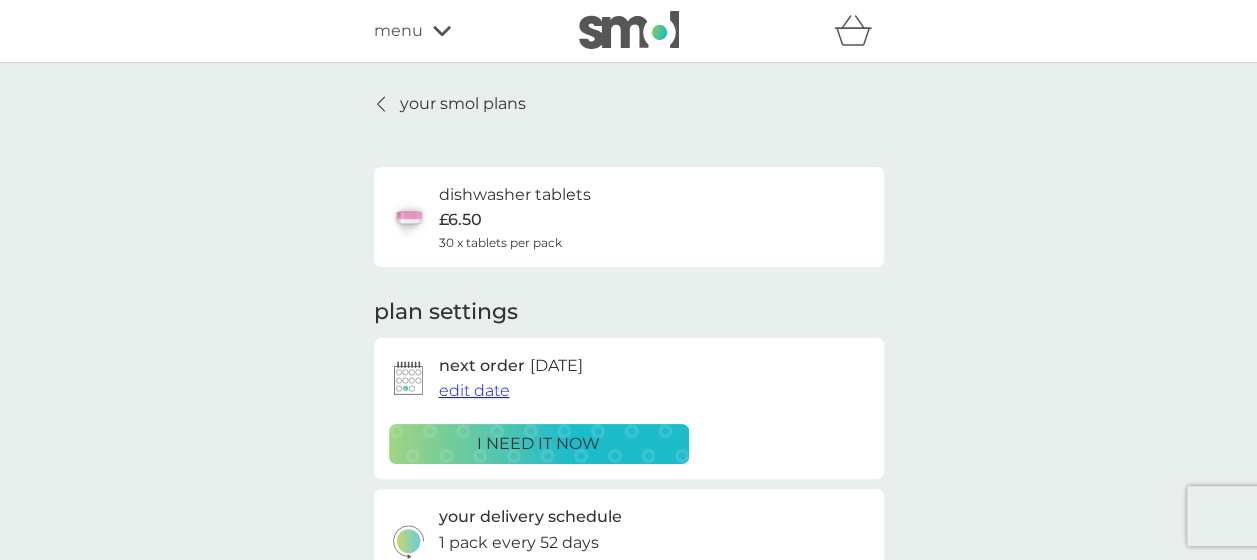 click on "edit date" at bounding box center [474, 390] 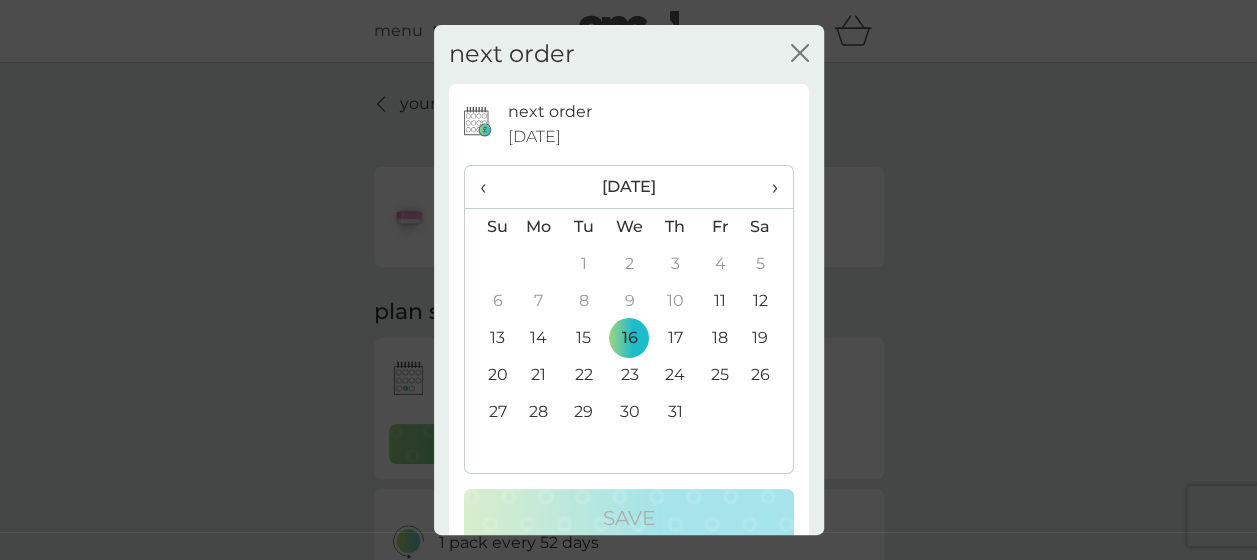 click on "24" at bounding box center (675, 375) 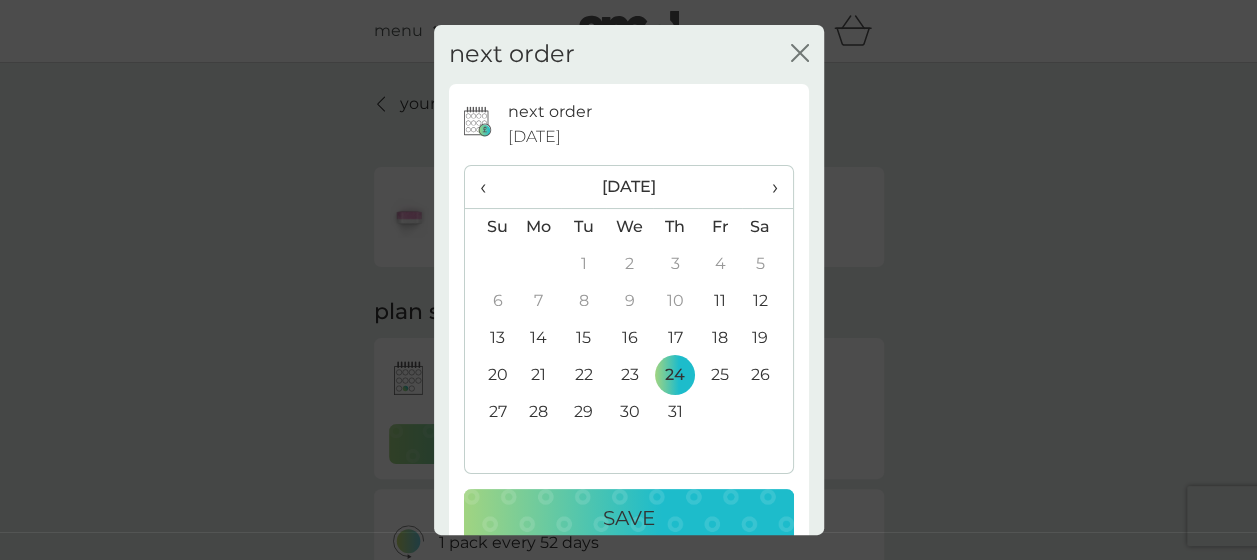 click on "Save" at bounding box center (629, 518) 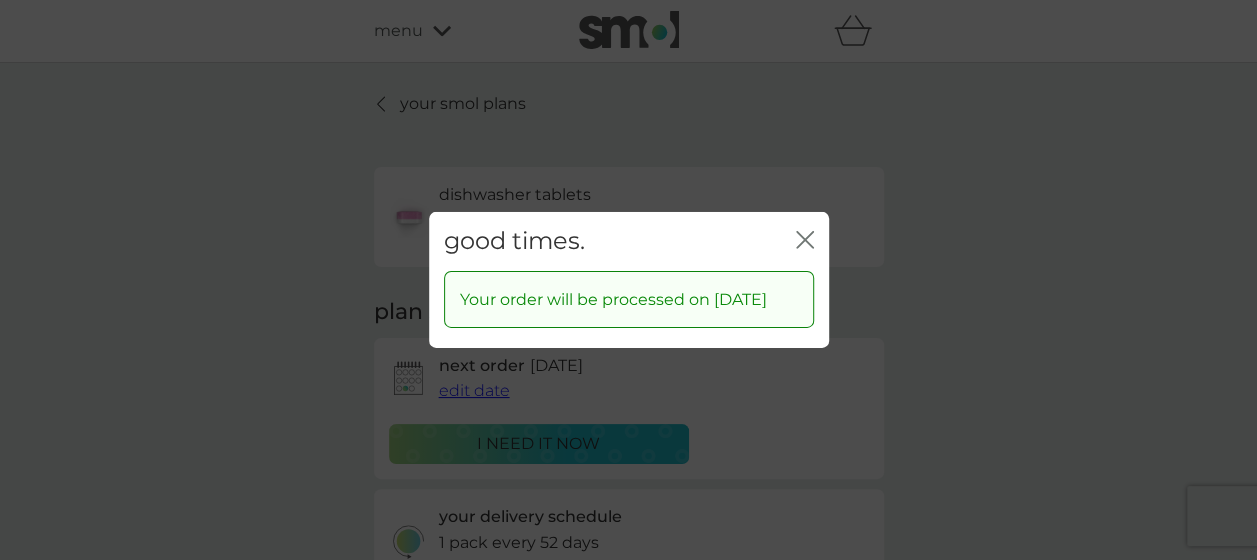 click on "close" 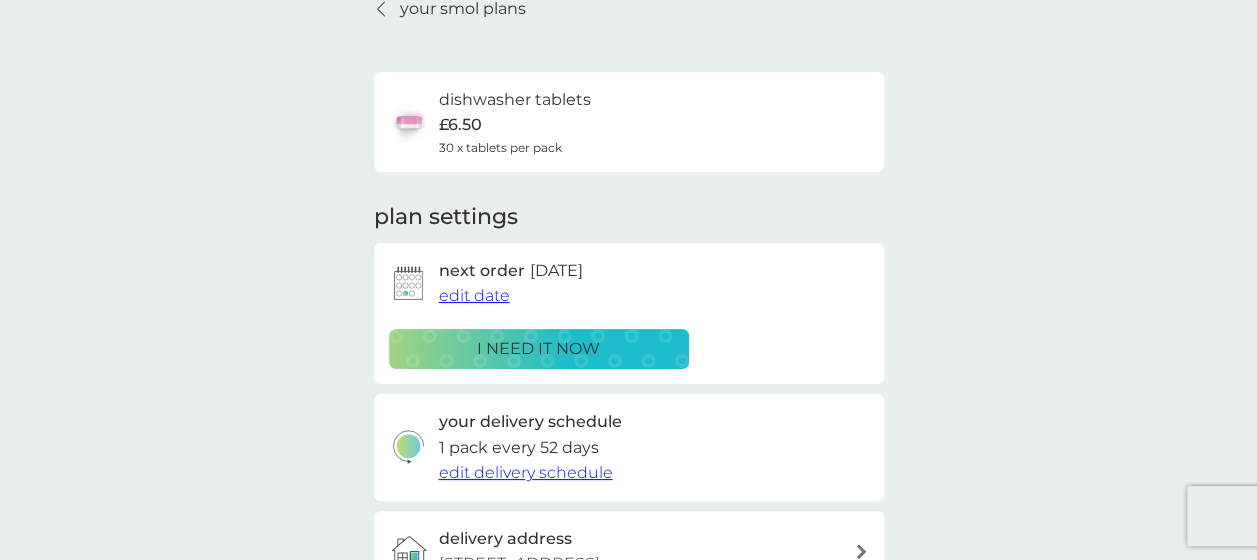 scroll, scrollTop: 0, scrollLeft: 0, axis: both 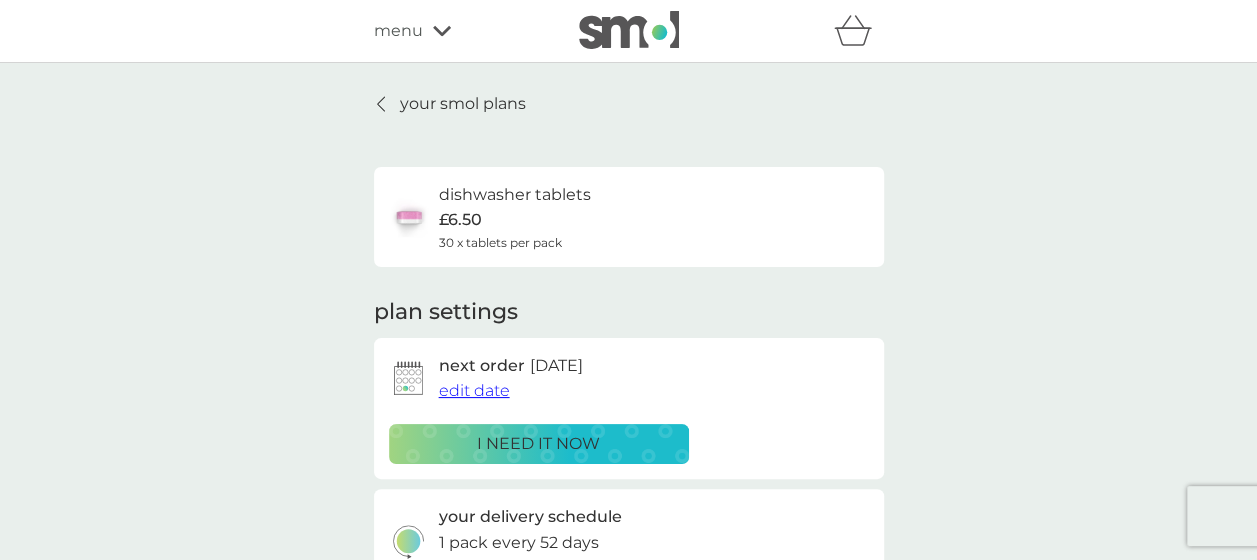 click 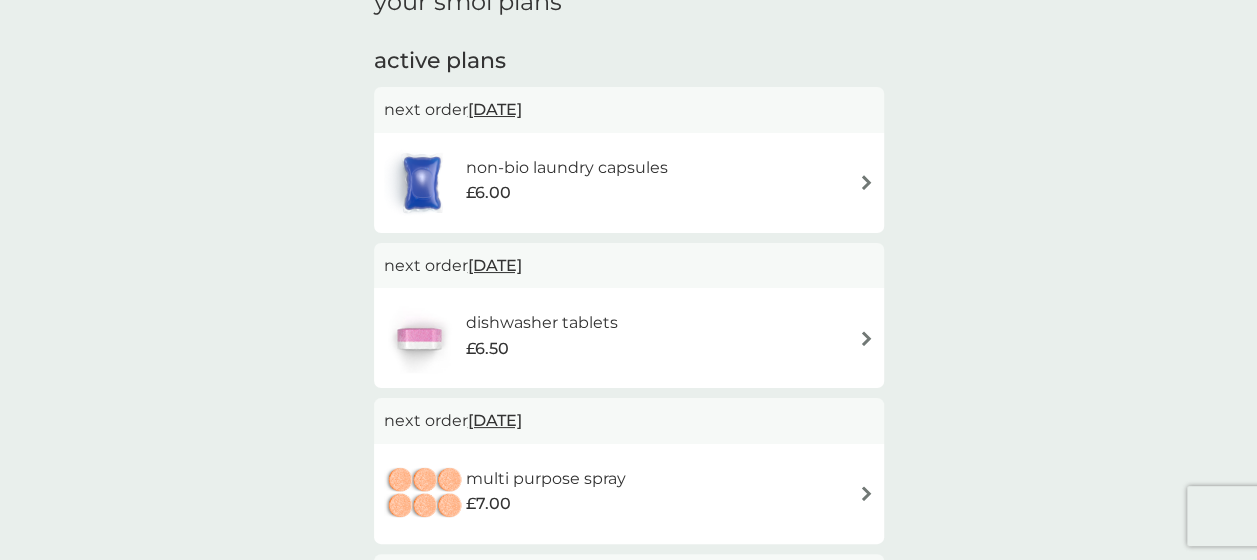 scroll, scrollTop: 333, scrollLeft: 0, axis: vertical 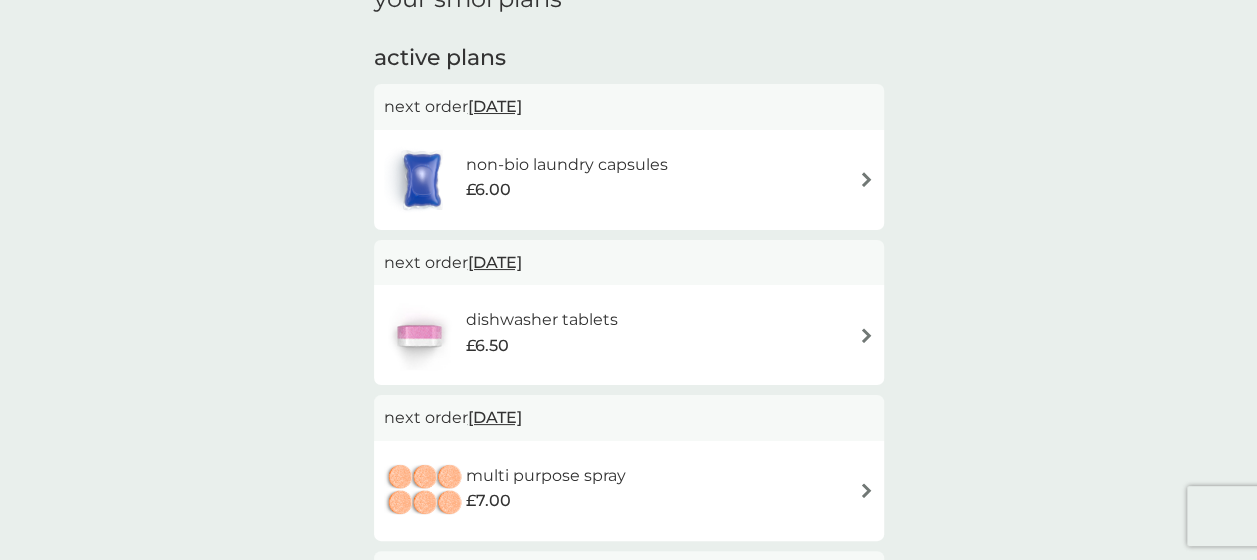 click on "non-bio laundry capsules £6.00" at bounding box center [629, 180] 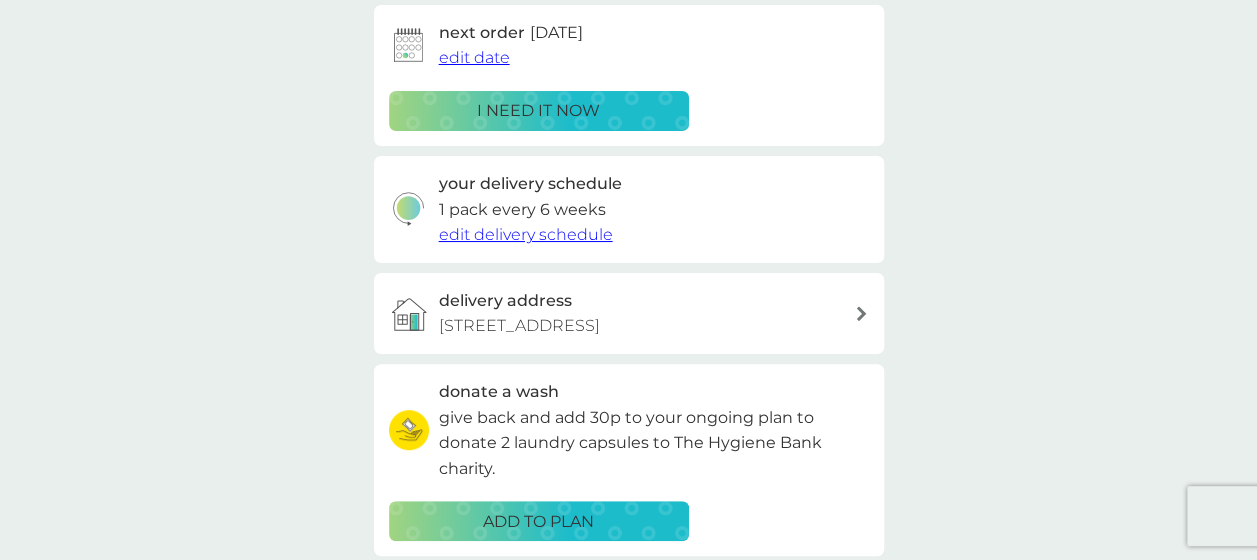 scroll, scrollTop: 0, scrollLeft: 0, axis: both 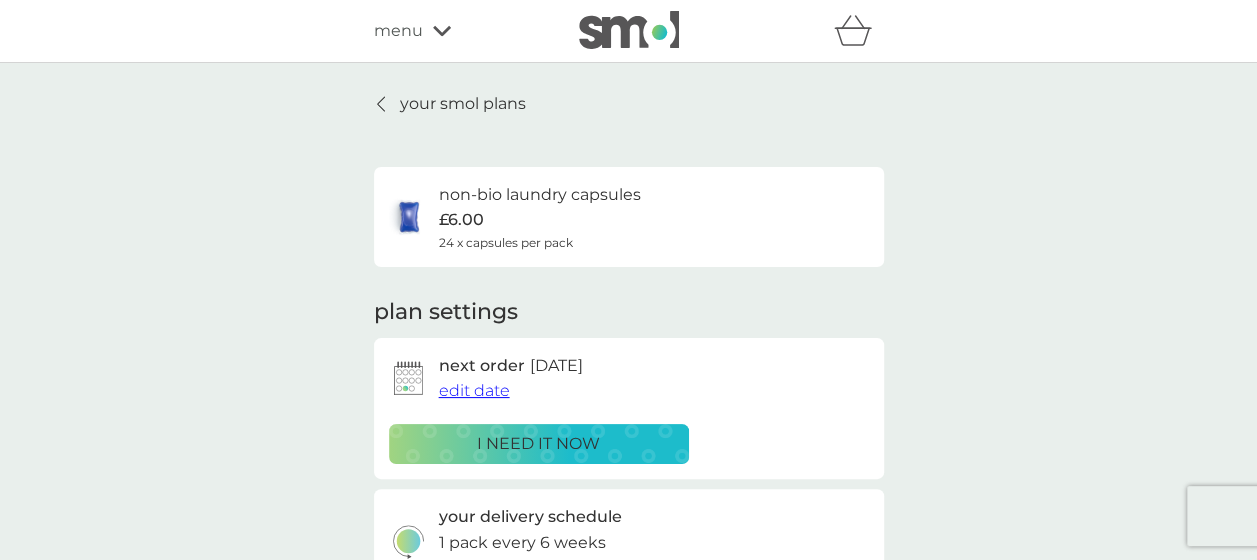 click on "edit date" at bounding box center (474, 390) 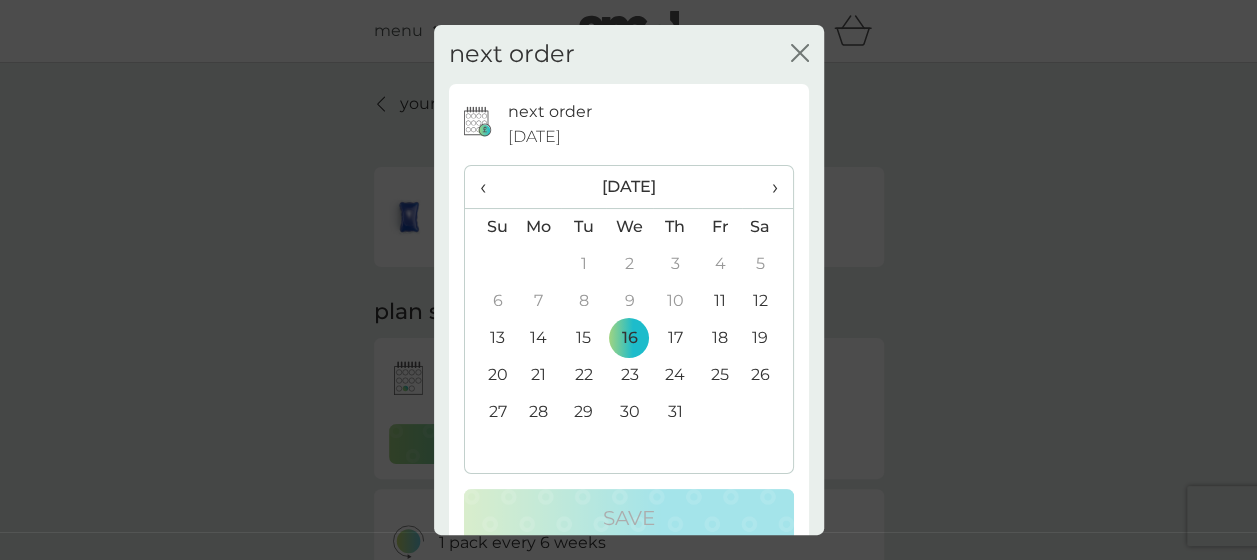 click on "24" at bounding box center (675, 375) 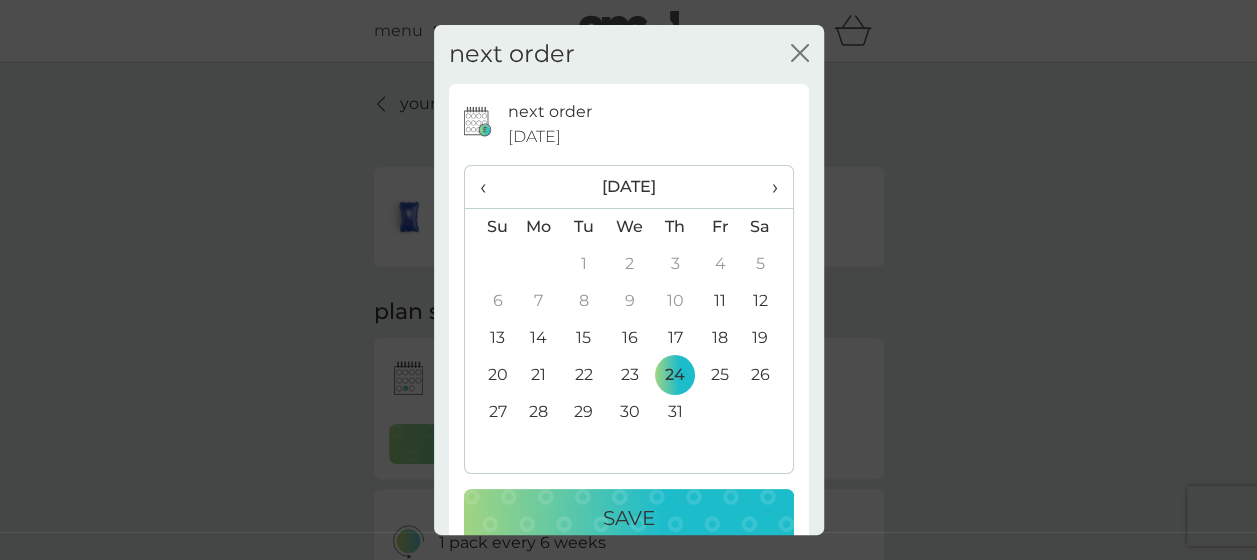 click on "Save" at bounding box center [629, 518] 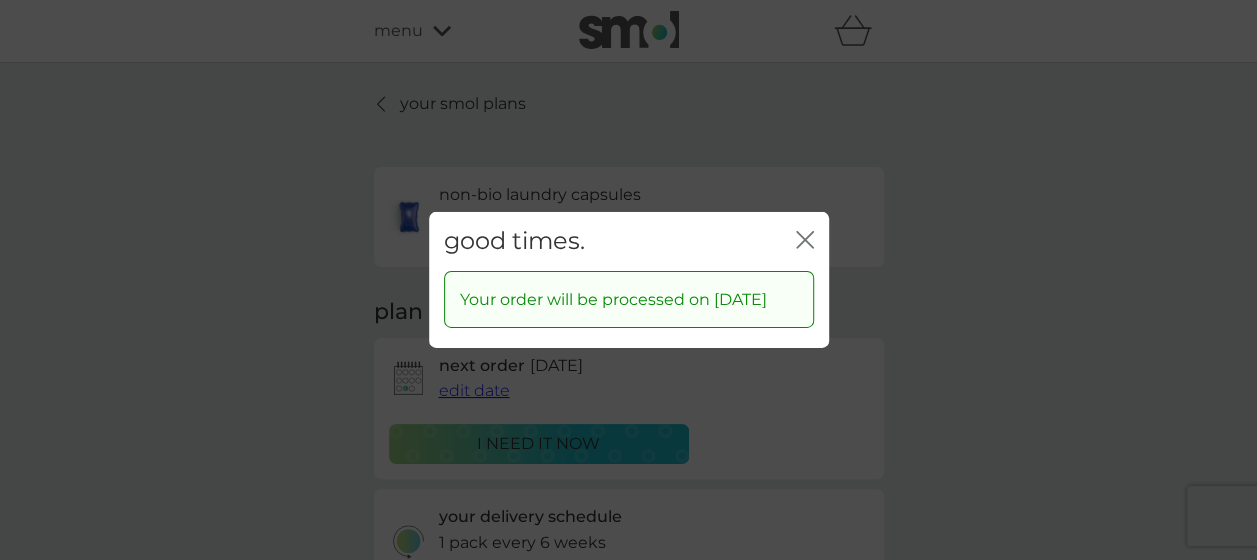click on "close" 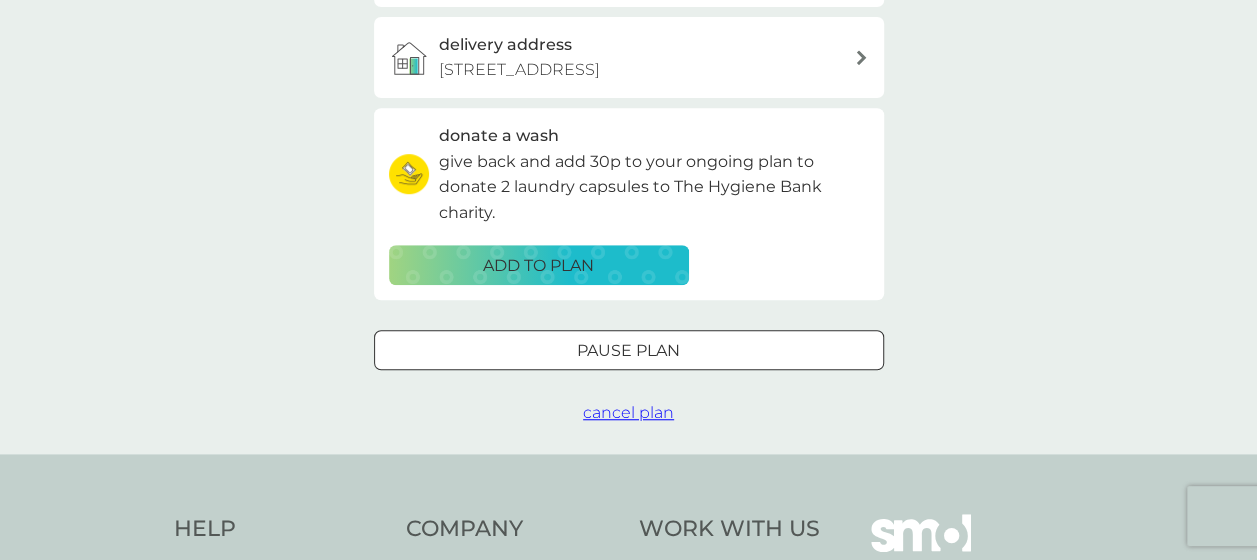 scroll, scrollTop: 595, scrollLeft: 0, axis: vertical 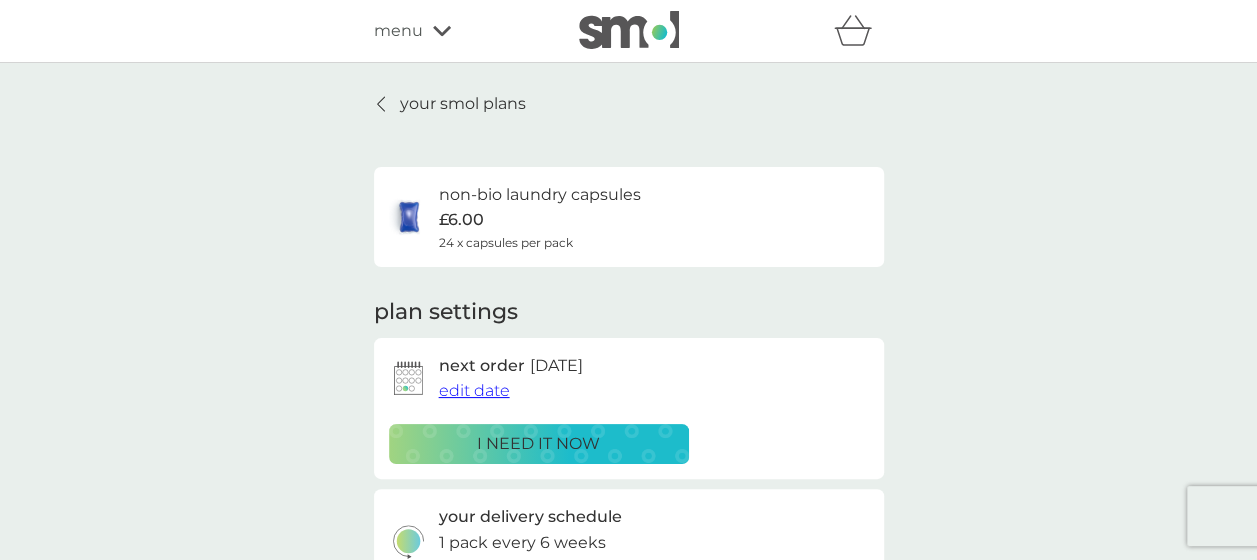 click 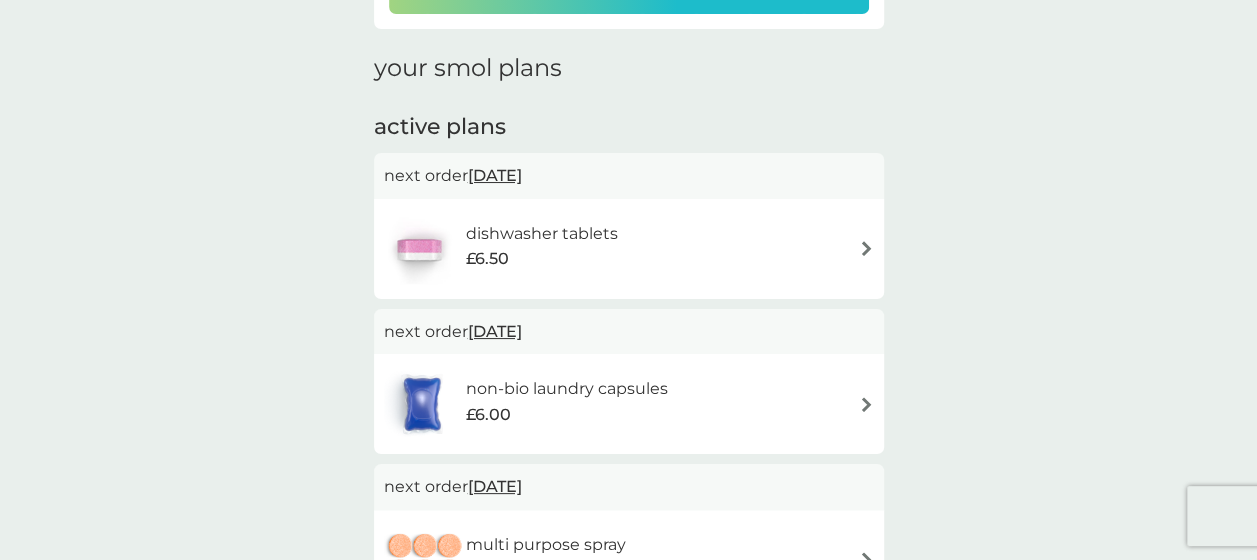scroll, scrollTop: 0, scrollLeft: 0, axis: both 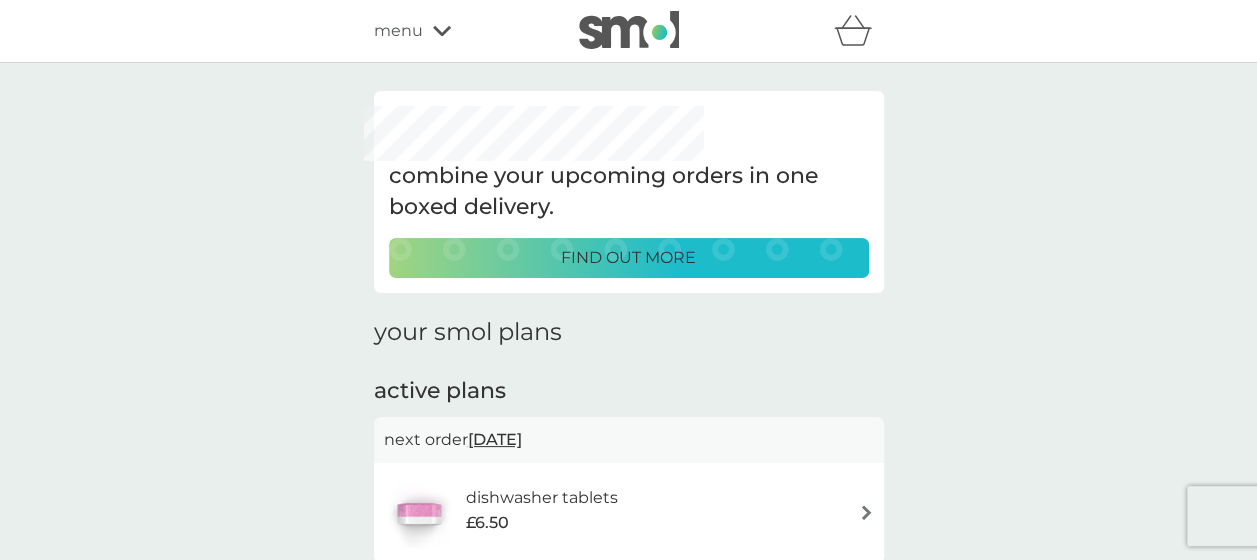 click on "menu" at bounding box center (398, 31) 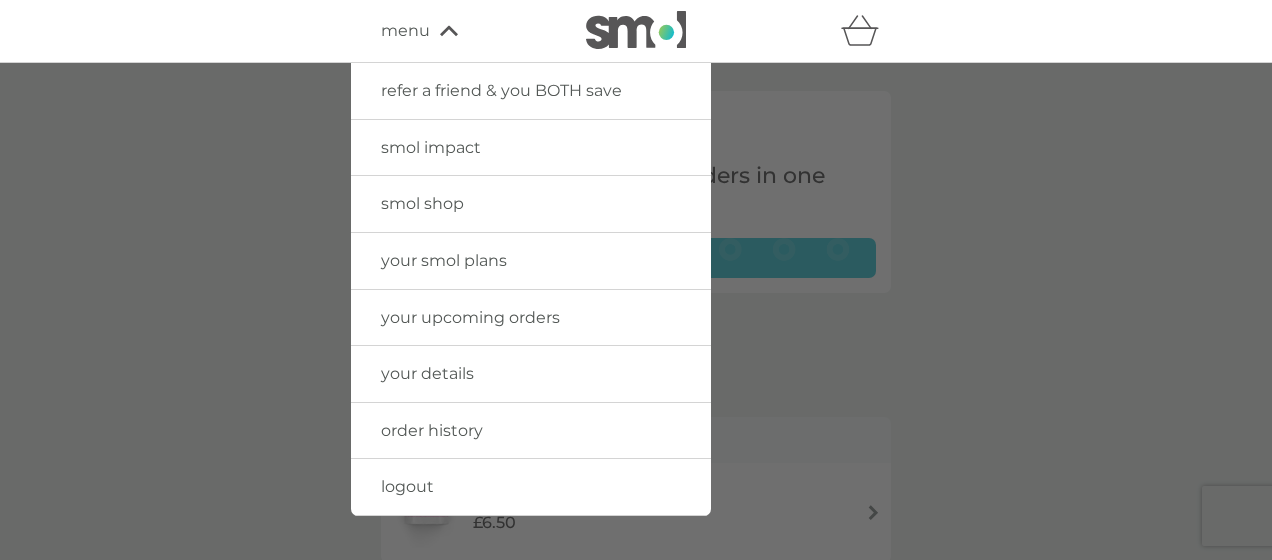 click on "smol shop" at bounding box center [422, 203] 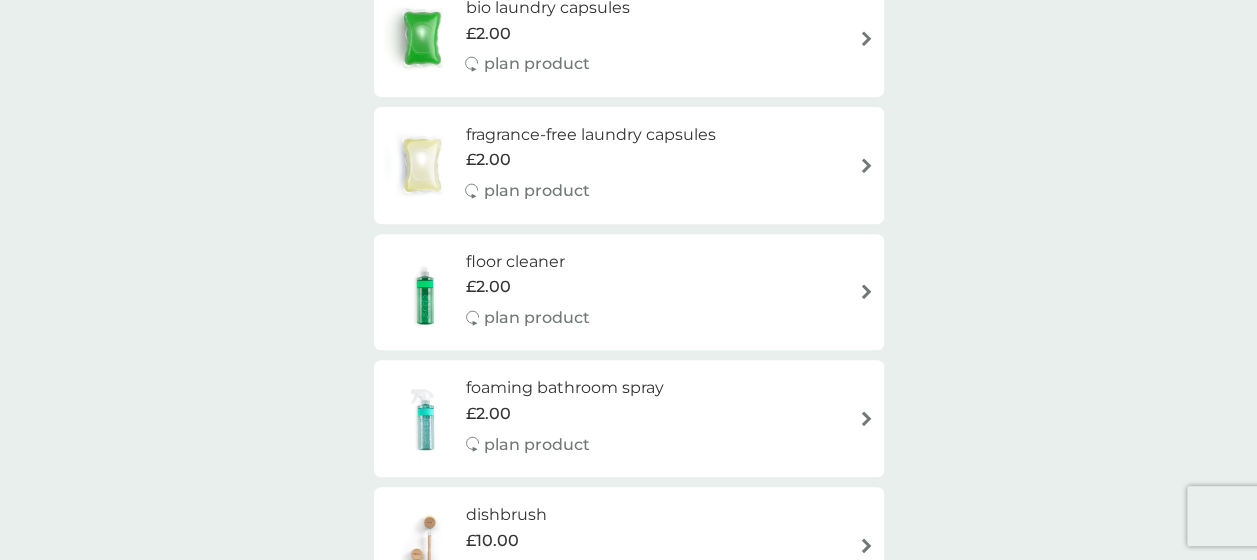 scroll, scrollTop: 182, scrollLeft: 0, axis: vertical 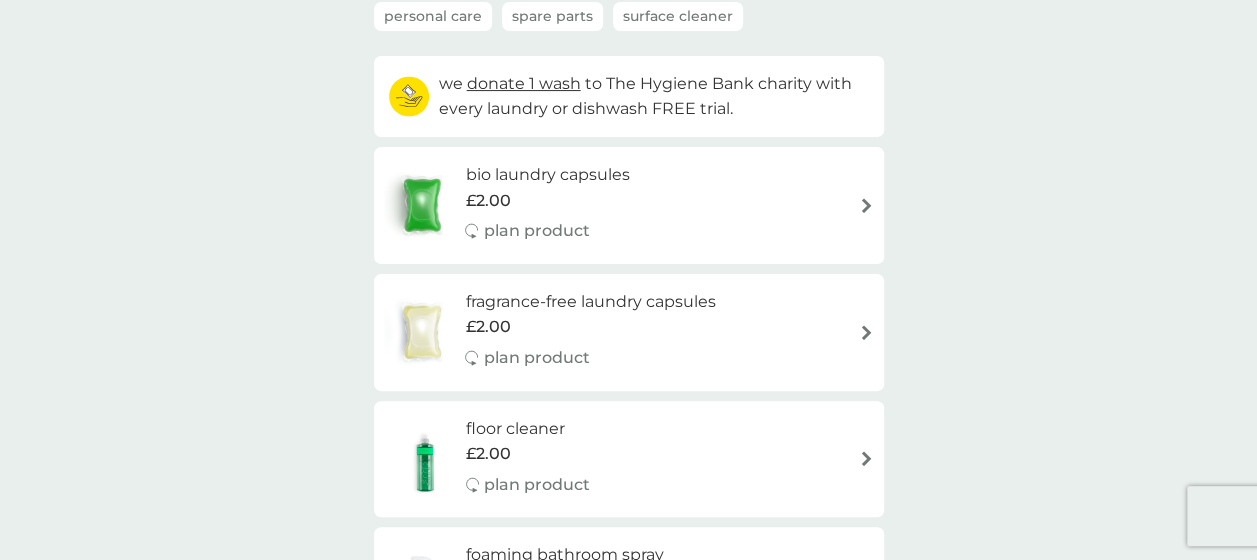 click on "bio laundry capsules £2.00 plan product" at bounding box center (629, 205) 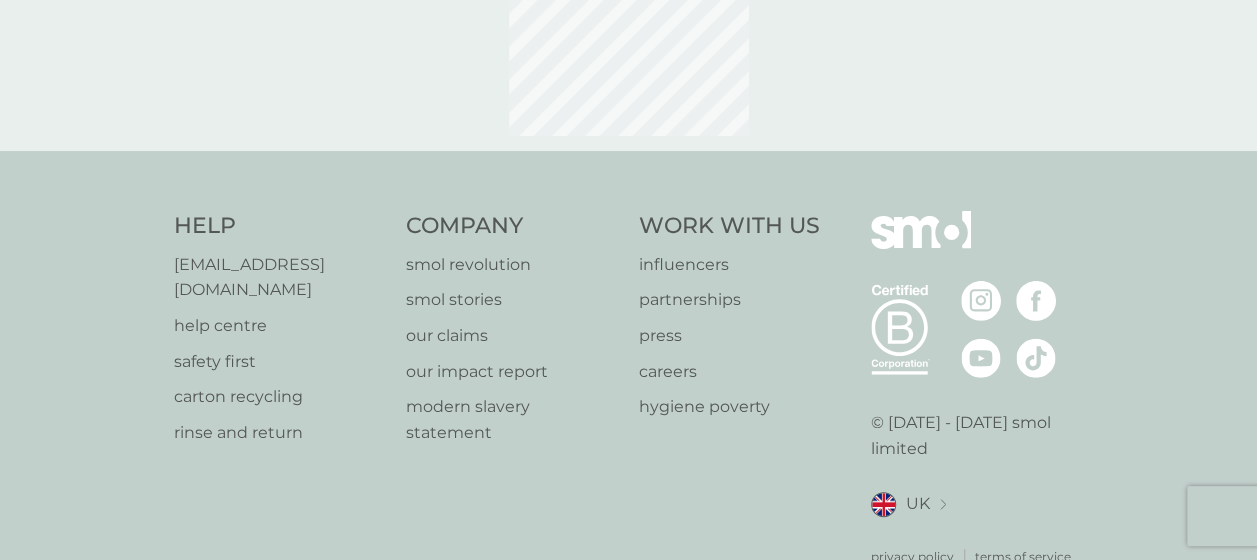 scroll, scrollTop: 0, scrollLeft: 0, axis: both 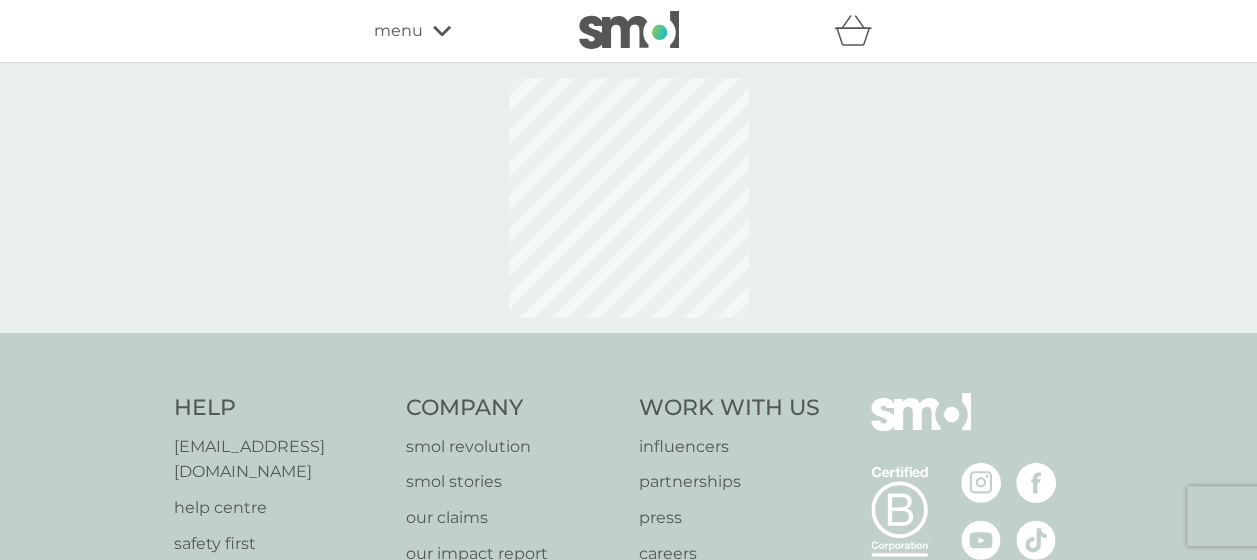 select on "42" 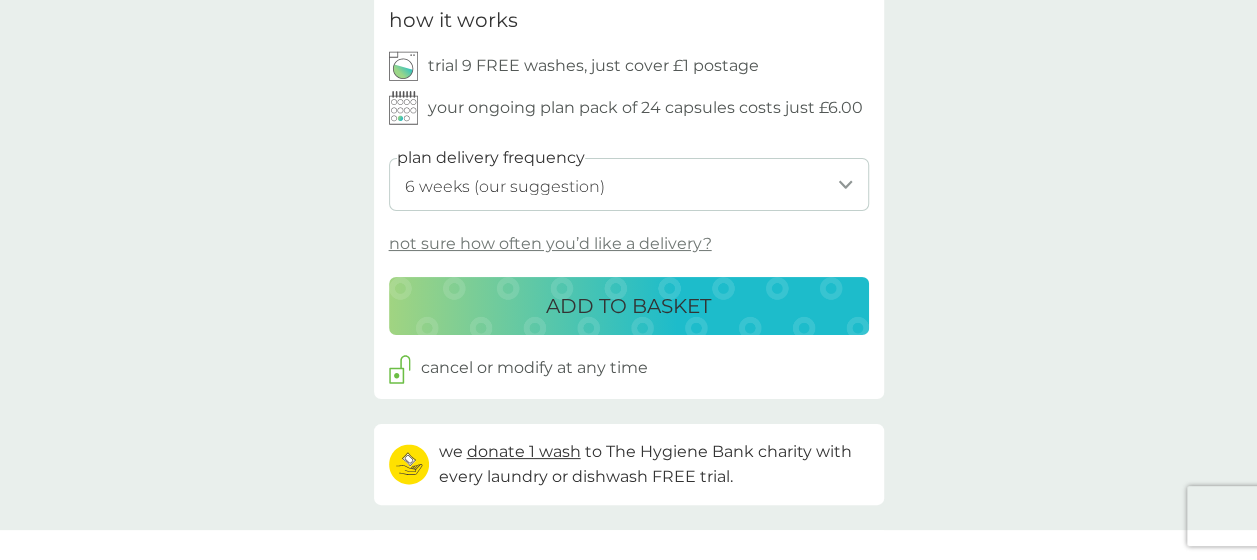 scroll, scrollTop: 984, scrollLeft: 0, axis: vertical 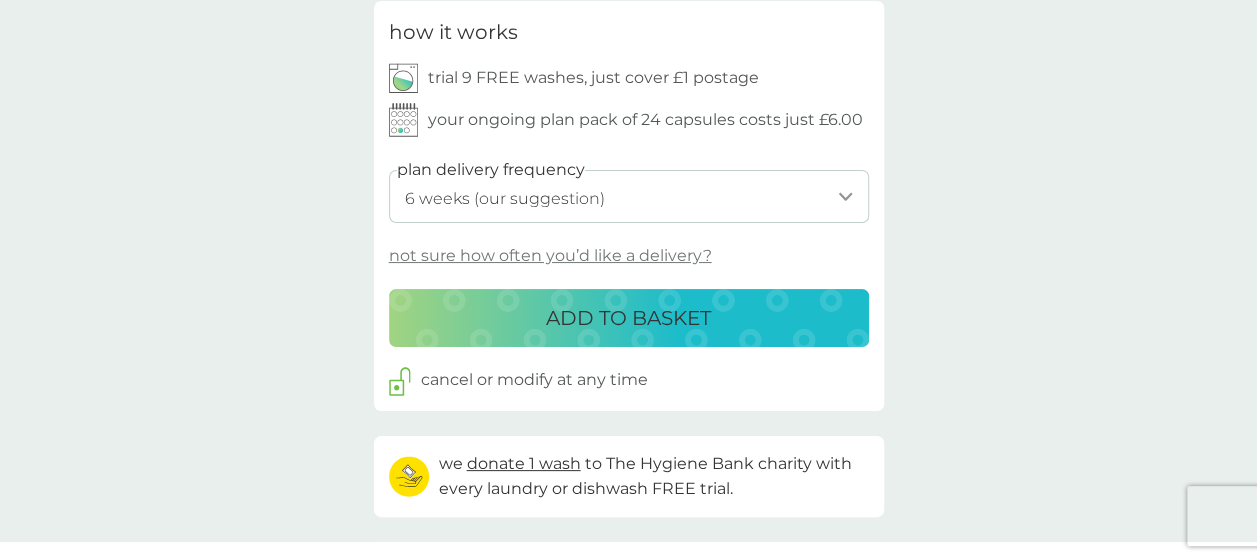 click on "ADD TO BASKET" at bounding box center [628, 318] 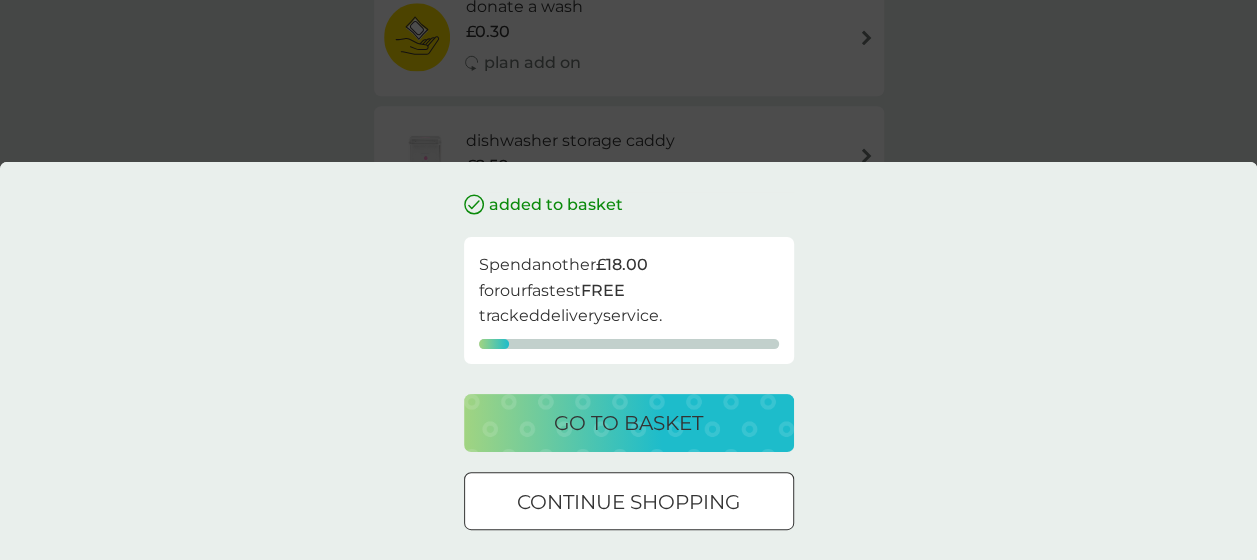 scroll, scrollTop: 0, scrollLeft: 0, axis: both 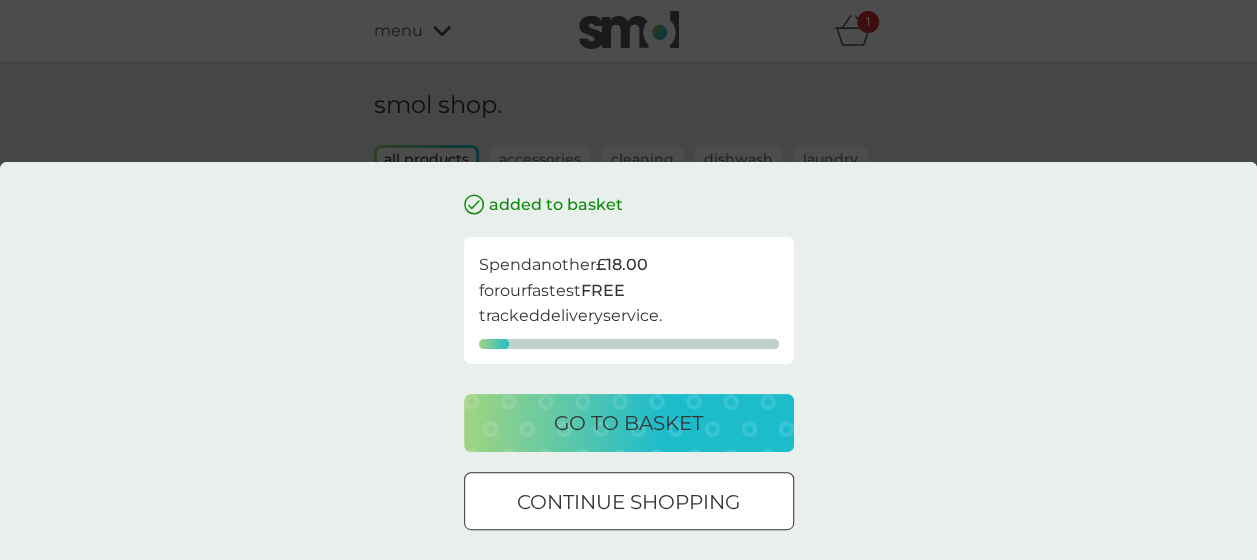click on "go to basket" at bounding box center (628, 423) 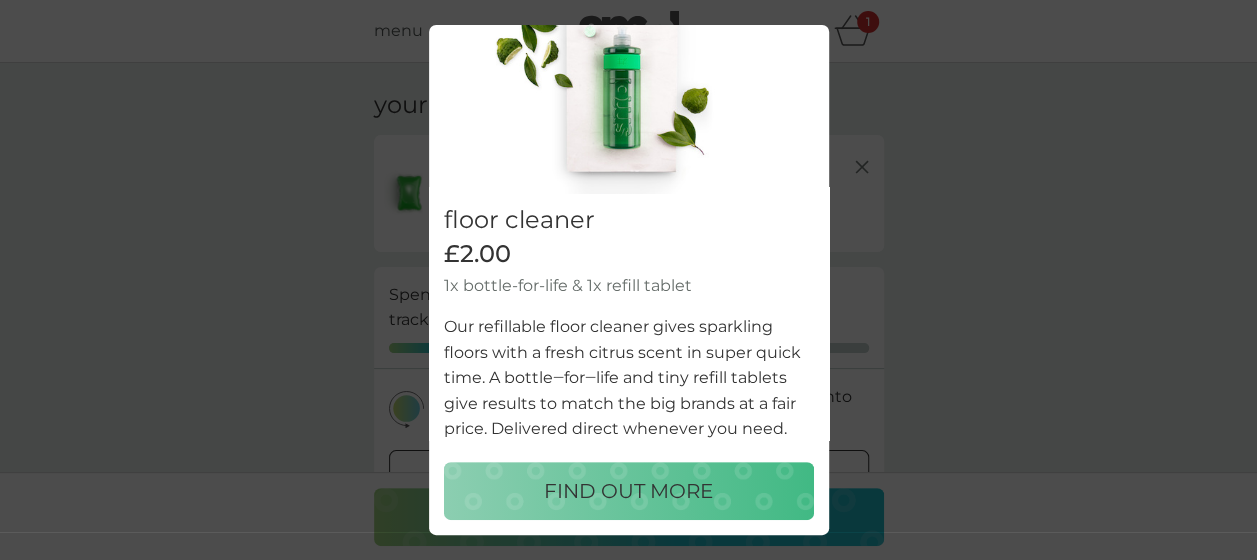 scroll, scrollTop: 0, scrollLeft: 0, axis: both 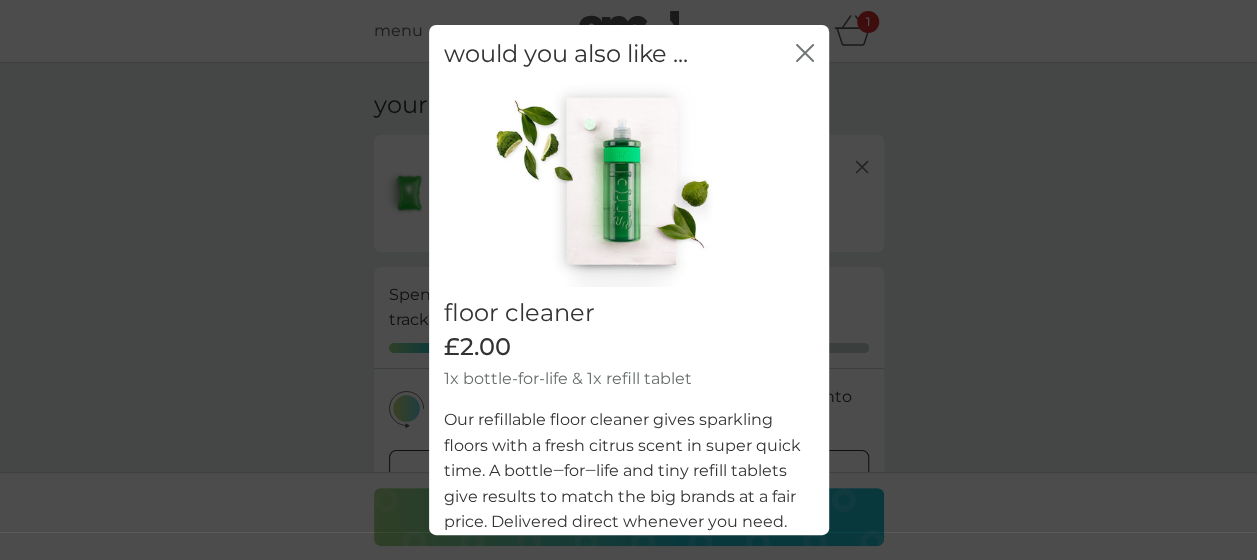 click on "close" 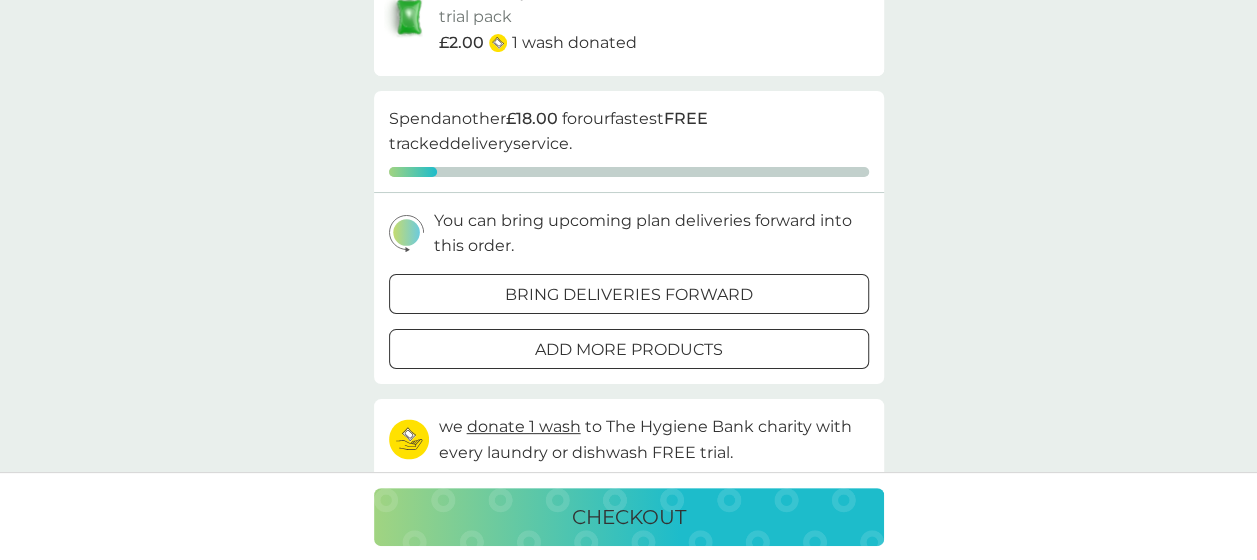 scroll, scrollTop: 0, scrollLeft: 0, axis: both 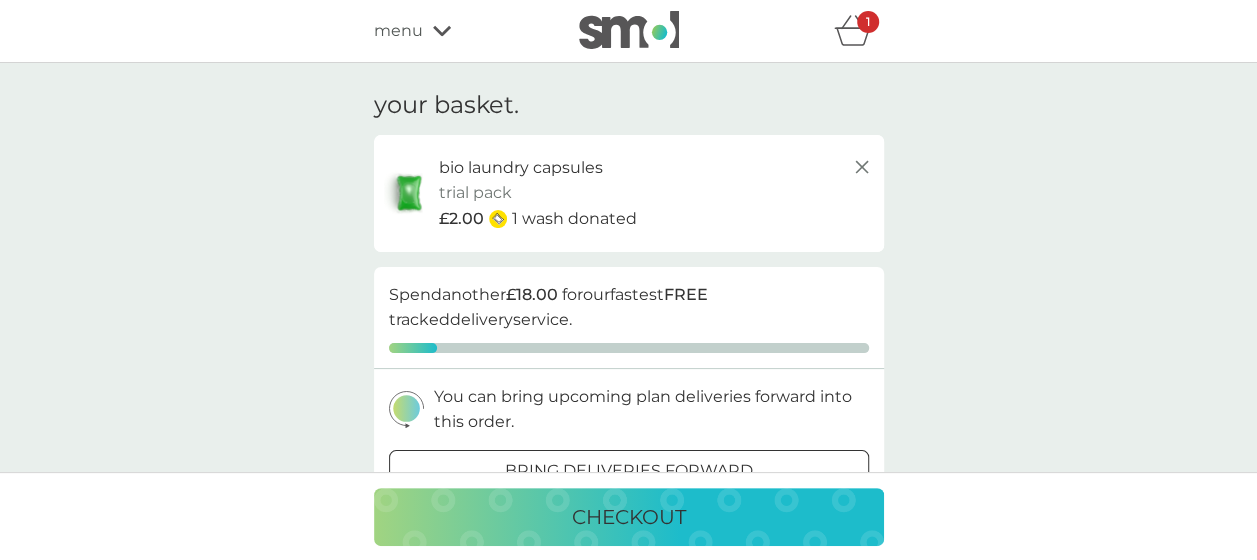 click on "menu" at bounding box center (398, 31) 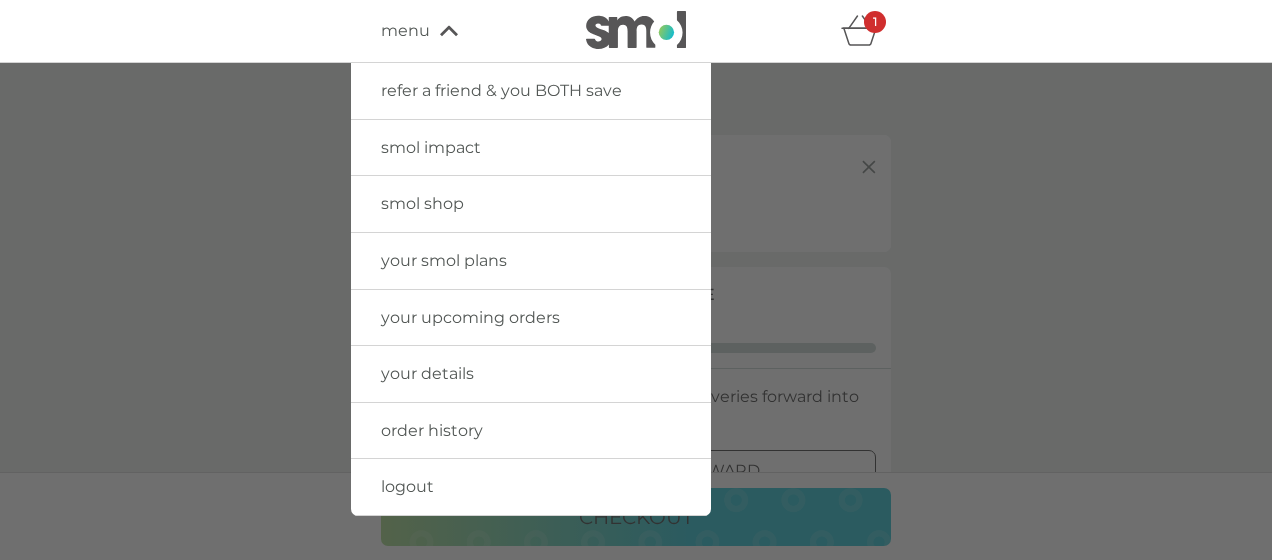 click on "smol shop" at bounding box center (422, 203) 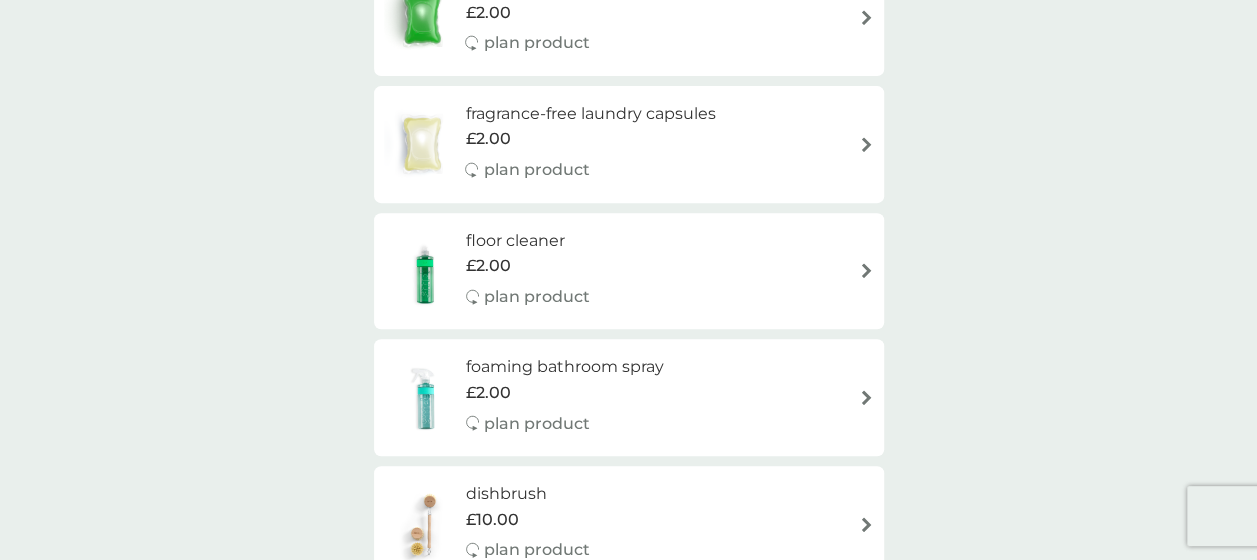 scroll, scrollTop: 0, scrollLeft: 0, axis: both 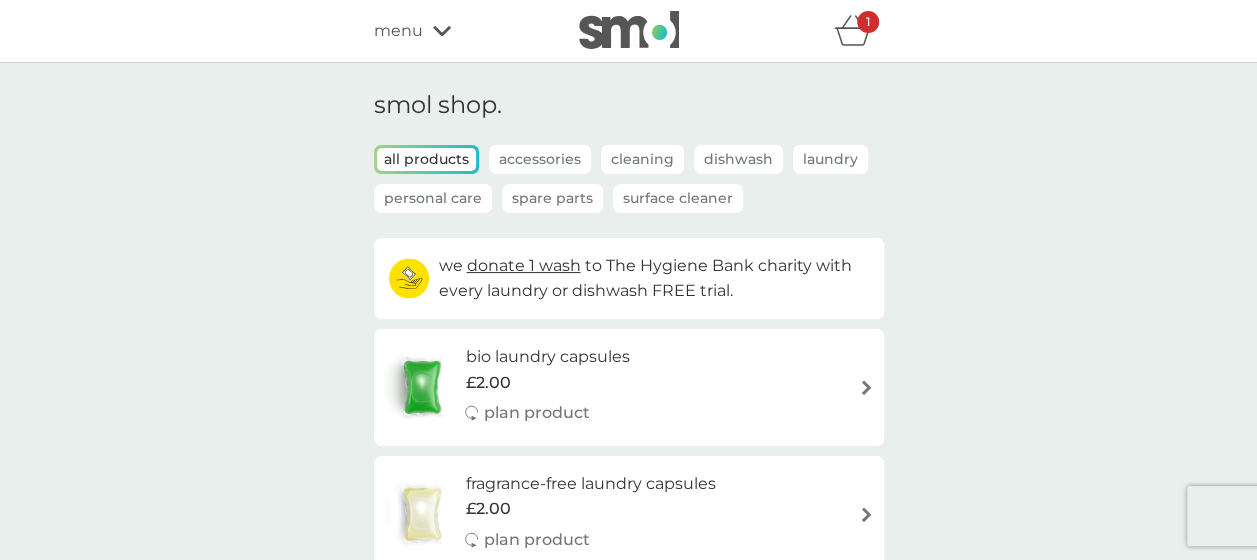 click on "Accessories" at bounding box center (540, 159) 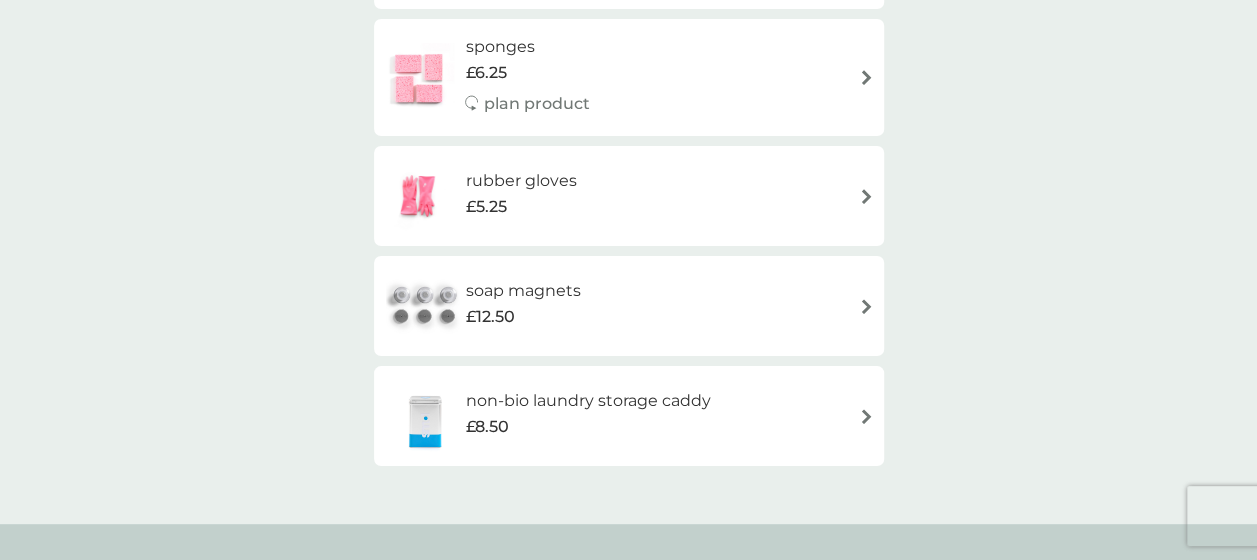 scroll, scrollTop: 0, scrollLeft: 0, axis: both 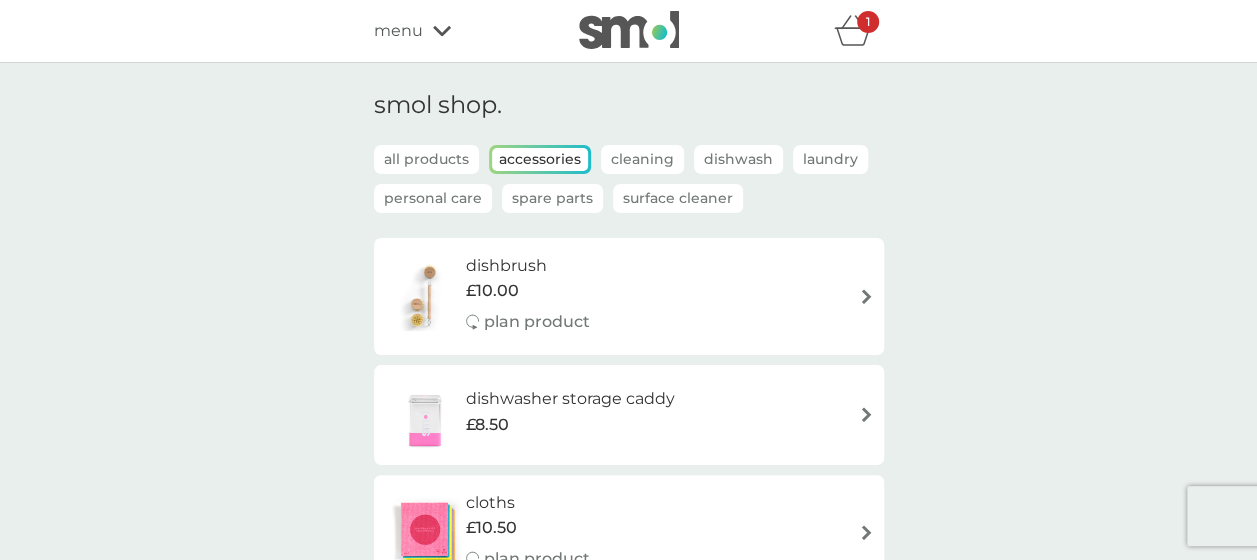 click on "Cleaning" at bounding box center (642, 159) 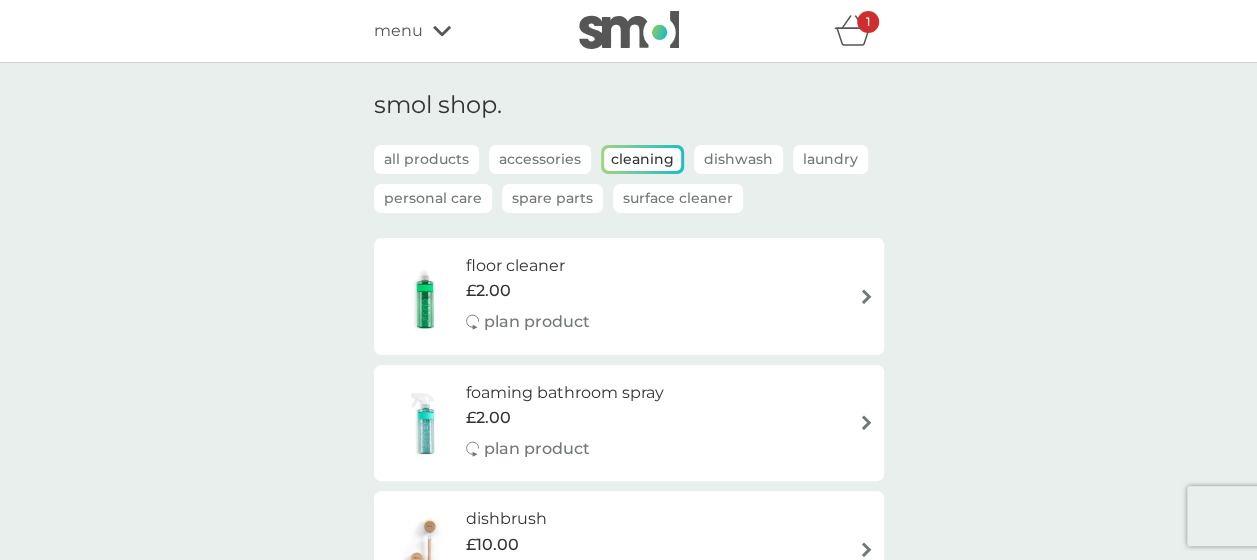 click on "Spare Parts" at bounding box center (552, 198) 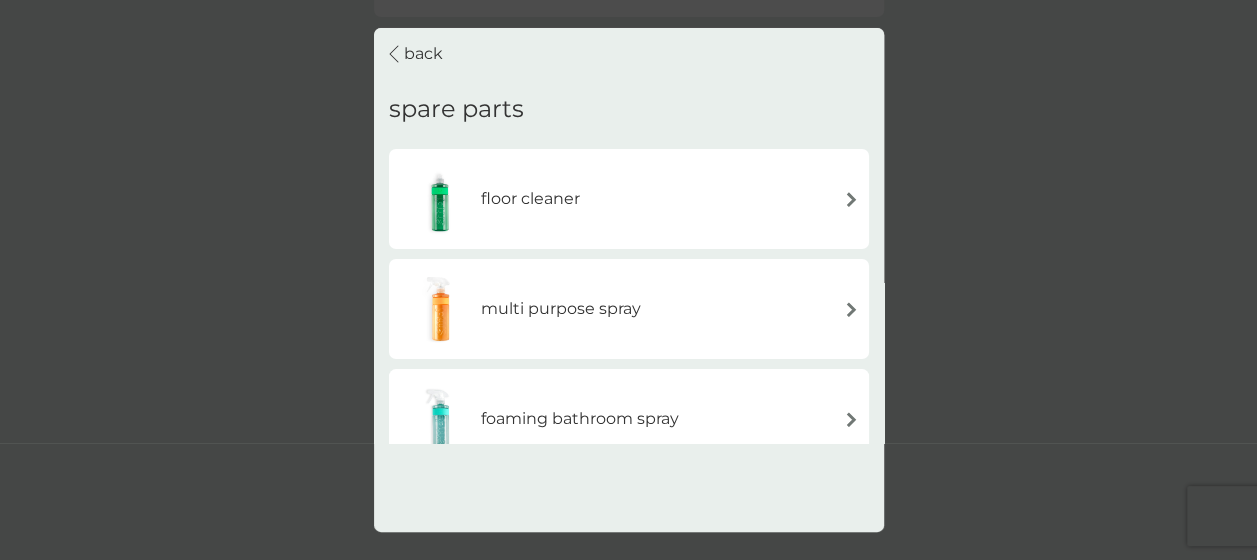 scroll, scrollTop: 480, scrollLeft: 0, axis: vertical 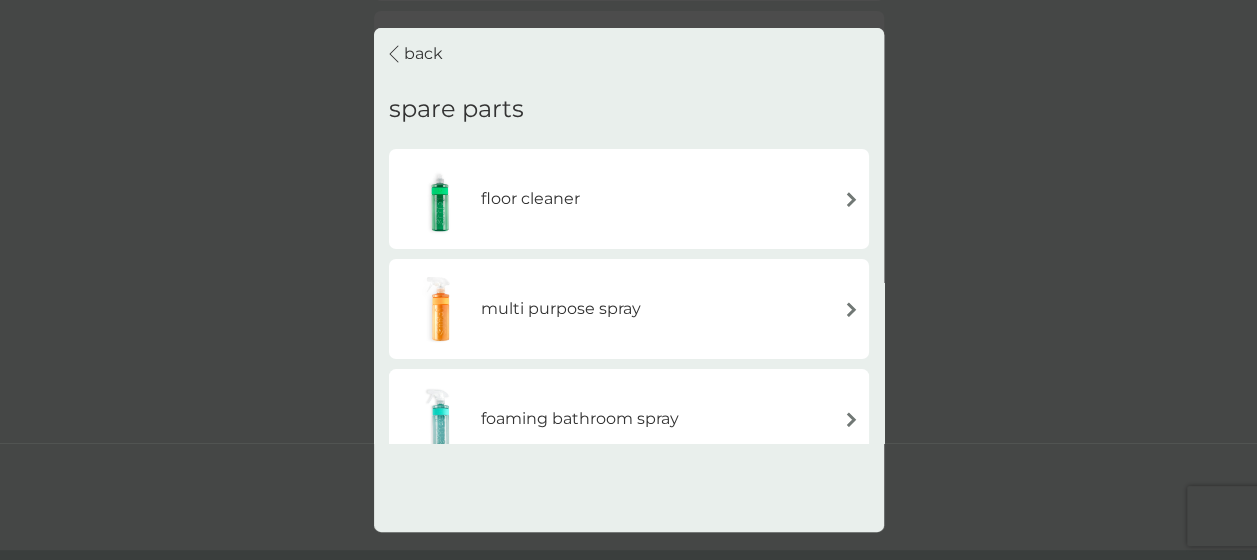 click 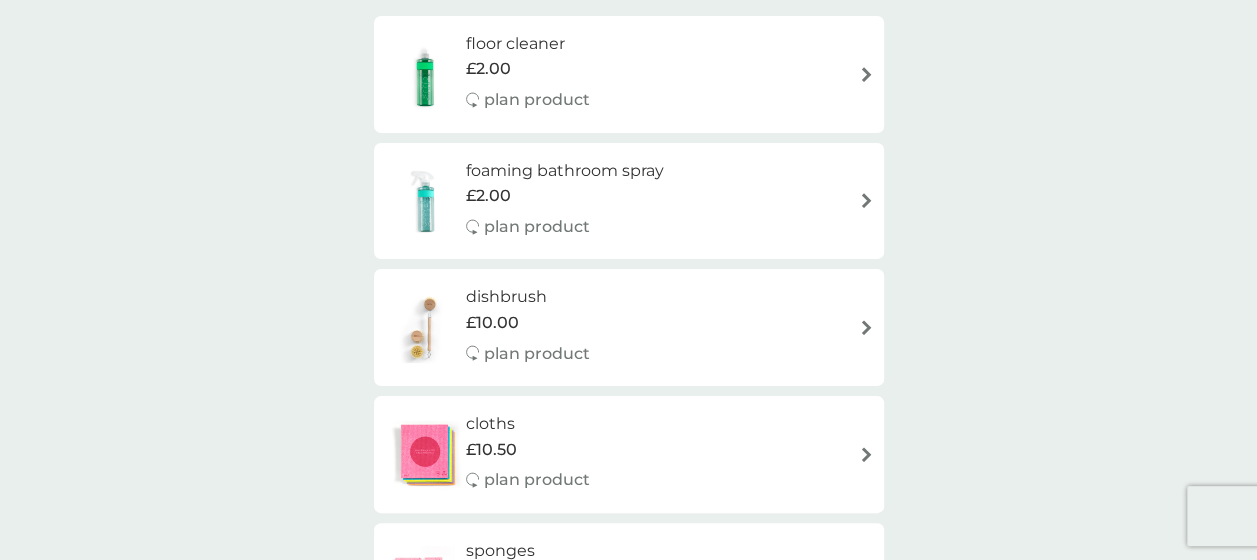 scroll, scrollTop: 0, scrollLeft: 0, axis: both 